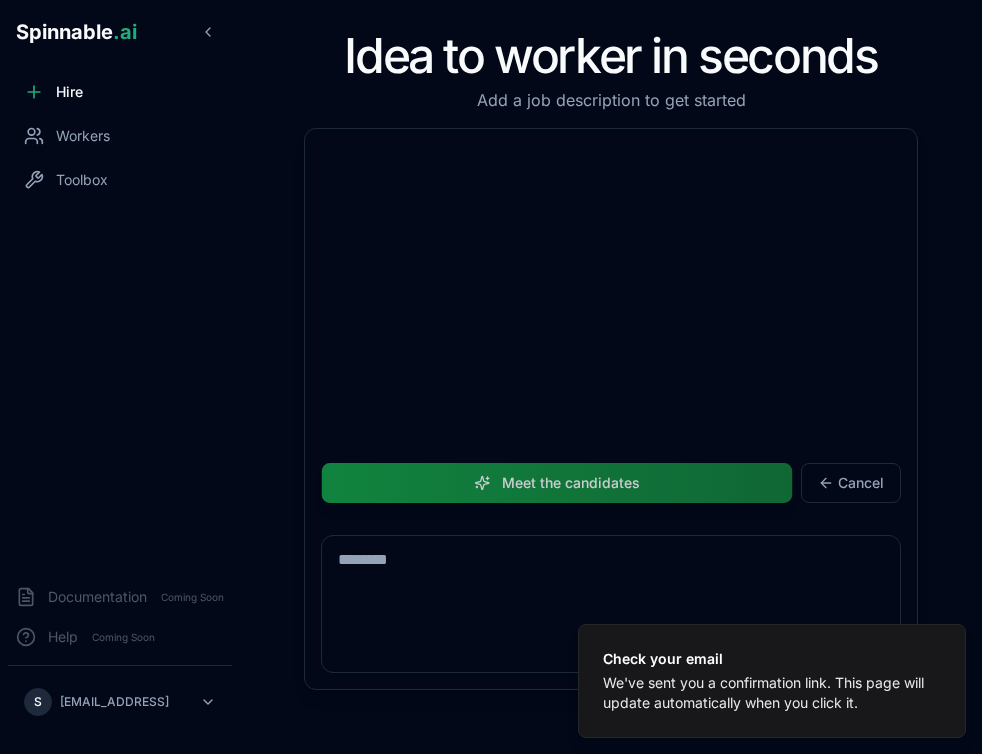 scroll, scrollTop: 0, scrollLeft: 0, axis: both 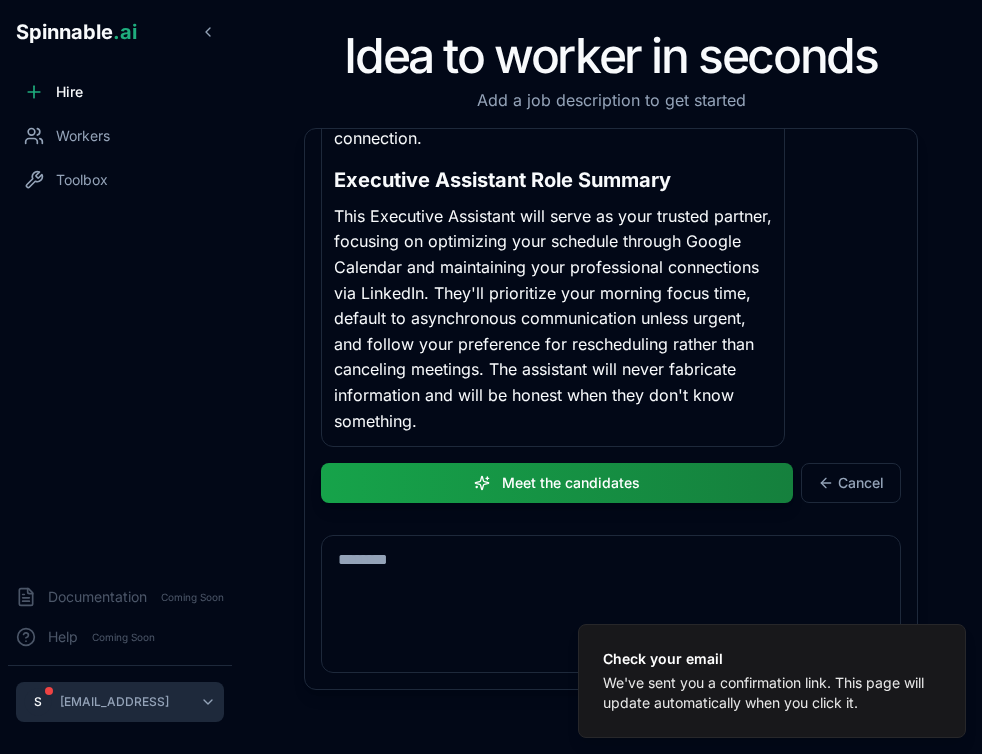 click on "Check your email We've sent you a confirmation link. This page will update automatically when you click it. Spinnable .ai Hire Workers Toolbox Documentation Coming Soon Help Coming Soon S [PERSON_NAME][EMAIL_ADDRESS] Idea to worker in seconds Add a job description to get started I need an Executive Assistant to act as a trusted partner, optimizing my schedule, managing administrative tasks, and ensuring preparedness for all meetings. Please handle both routine and high-priority requests, escalating when needed. You will need access to my calendar and email.
Also:
Prioritize my focus time in the mornings;
Default to asynchronous communication unless urgency requires otherwise;
Assume I prefer rescheduling non-critical meetings over canceling;
NEVER make up data; if you don't know something, say so.
Hi there! I'm [PERSON_NAME], a recruiter here to help you set up your Executive Assistant.
He'll learn with time. For now, all I want is for the employee to connect to Linkedin and Google Calendar" at bounding box center [491, 377] 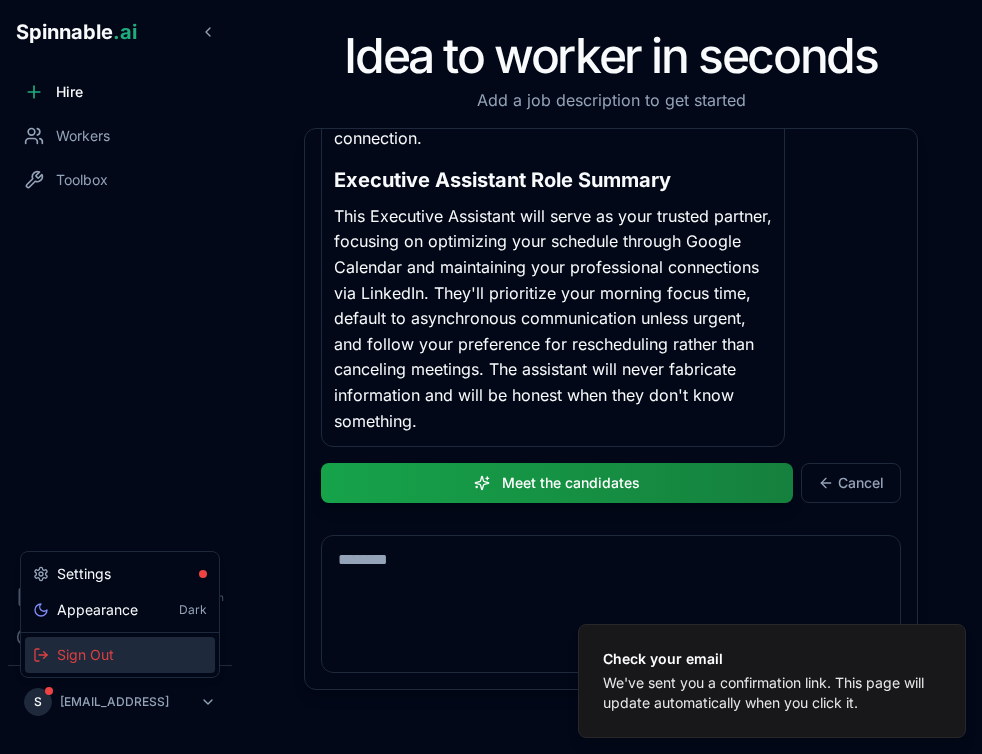 click on "Sign Out" at bounding box center (120, 655) 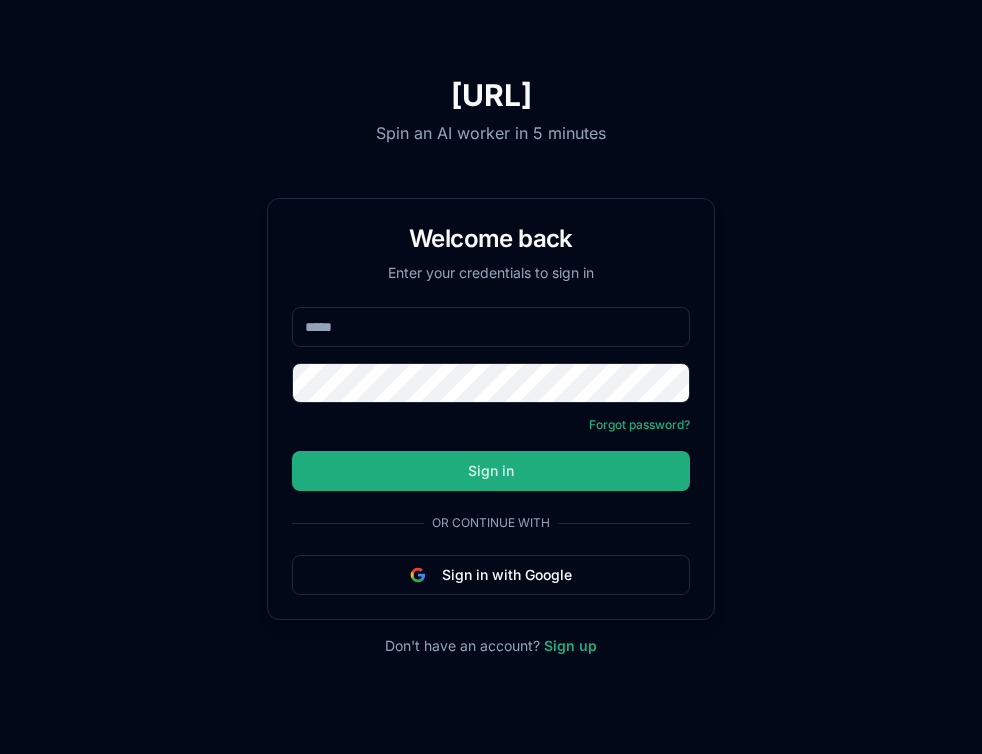 scroll, scrollTop: 0, scrollLeft: 0, axis: both 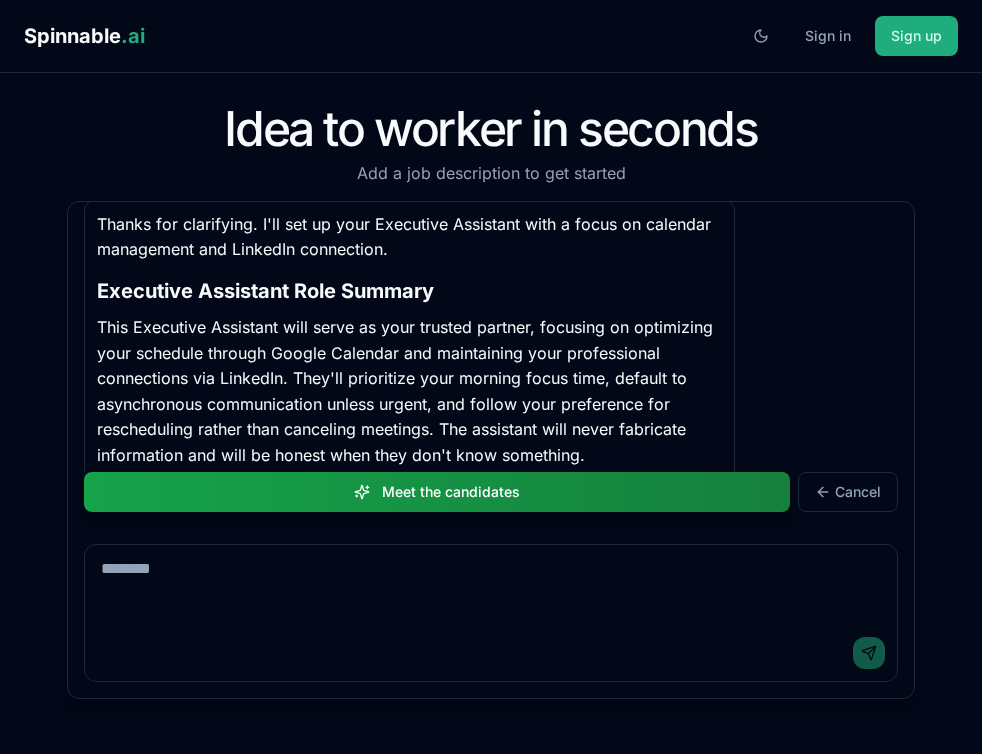 click on "Thanks for clarifying. I'll set up your Executive Assistant with a focus on calendar management and LinkedIn connection.
Executive Assistant Role Summary
This Executive Assistant will serve as your trusted partner, focusing on optimizing your schedule through Google Calendar and maintaining your professional connections via LinkedIn. They'll prioritize your morning focus time, default to asynchronous communication unless urgent, and follow your preference for rescheduling rather than canceling meetings. The assistant will never fabricate information and will be honest when they don't know something." at bounding box center [491, 340] 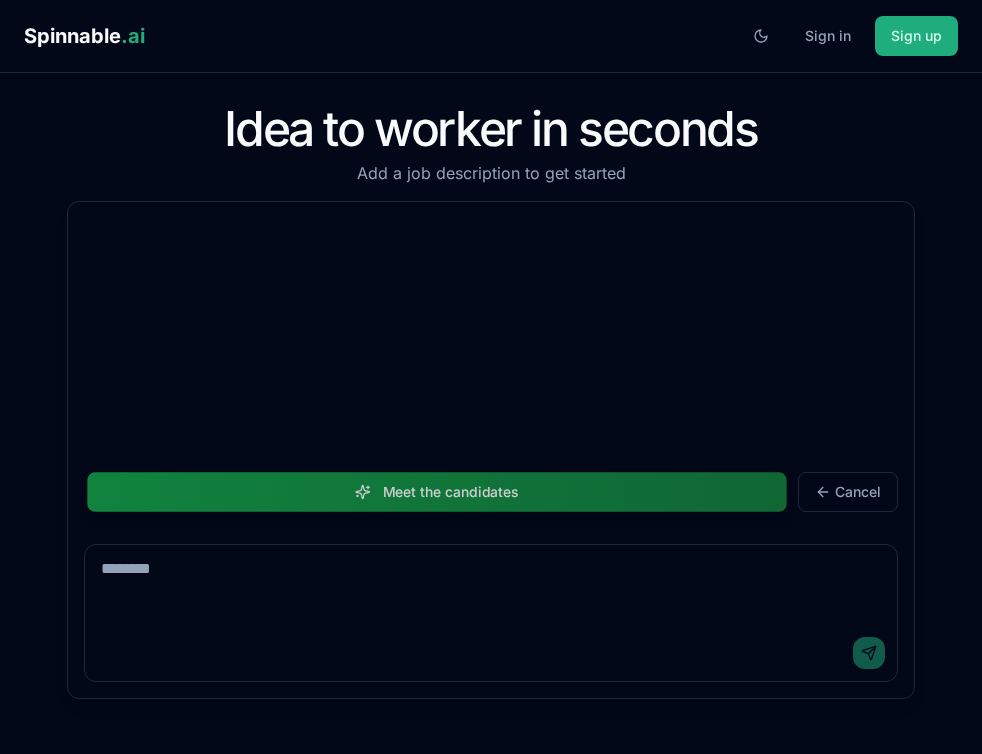 scroll, scrollTop: 0, scrollLeft: 0, axis: both 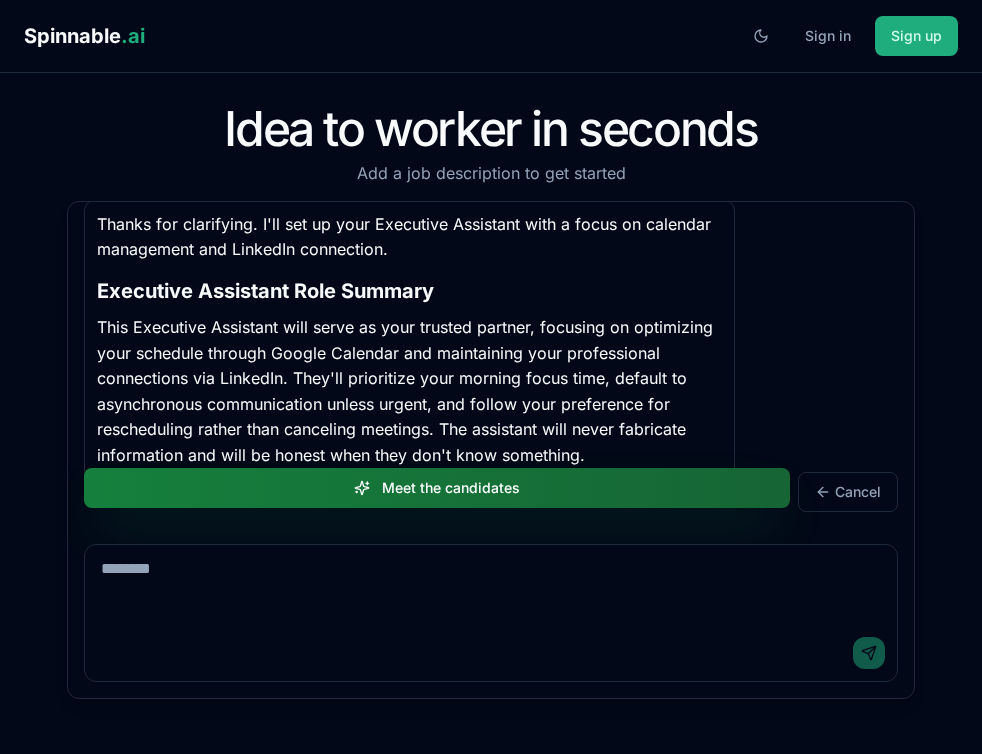 click on "Meet the candidates" at bounding box center [437, 488] 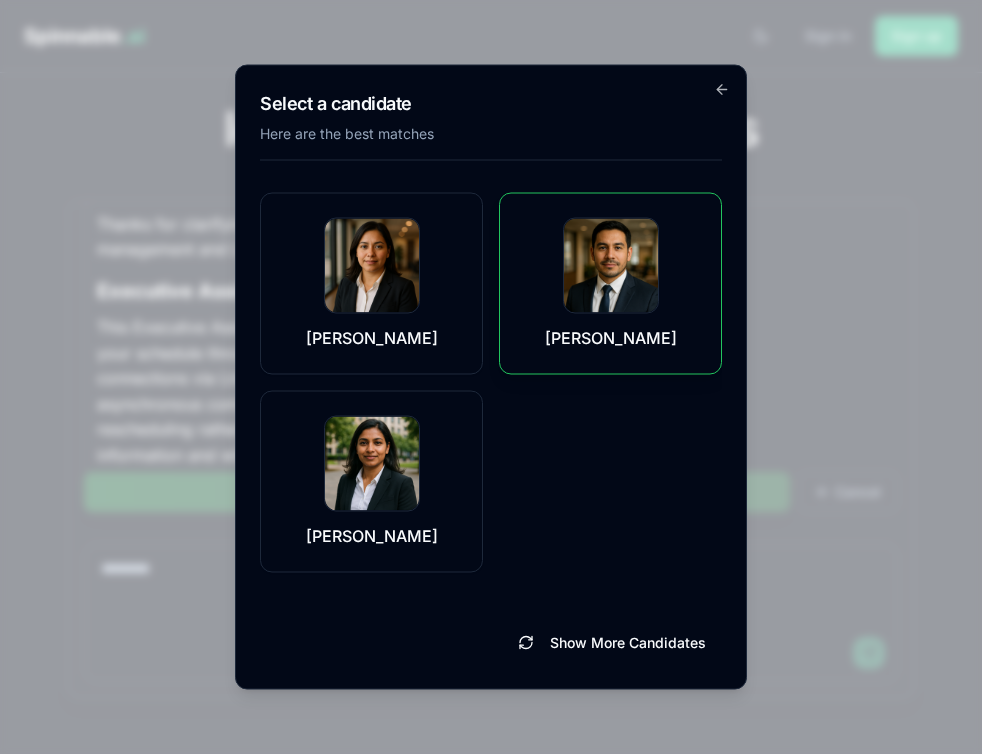 click on "Bastien Costa" at bounding box center (610, 284) 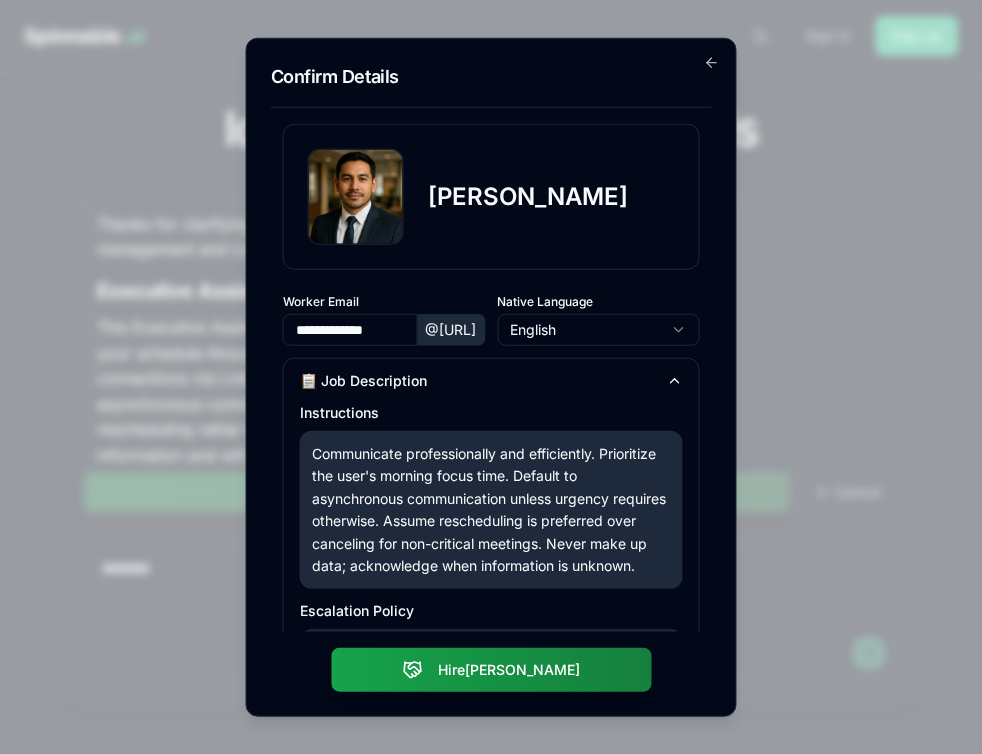 scroll, scrollTop: 501, scrollLeft: 0, axis: vertical 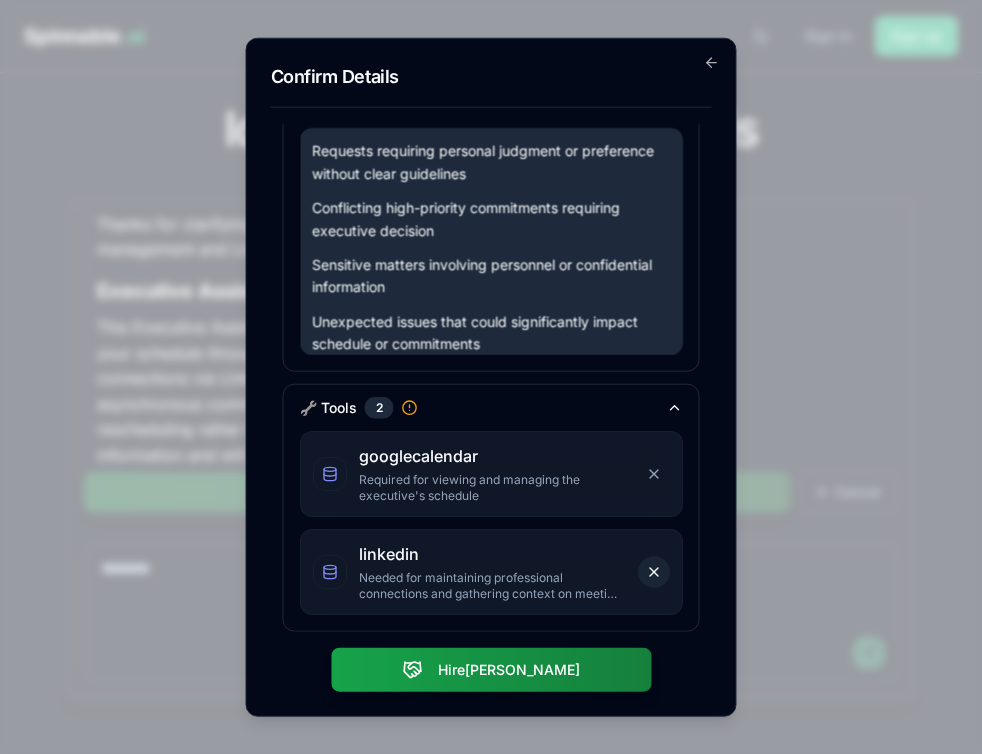 click on "Remove  linkedin" at bounding box center (654, 571) 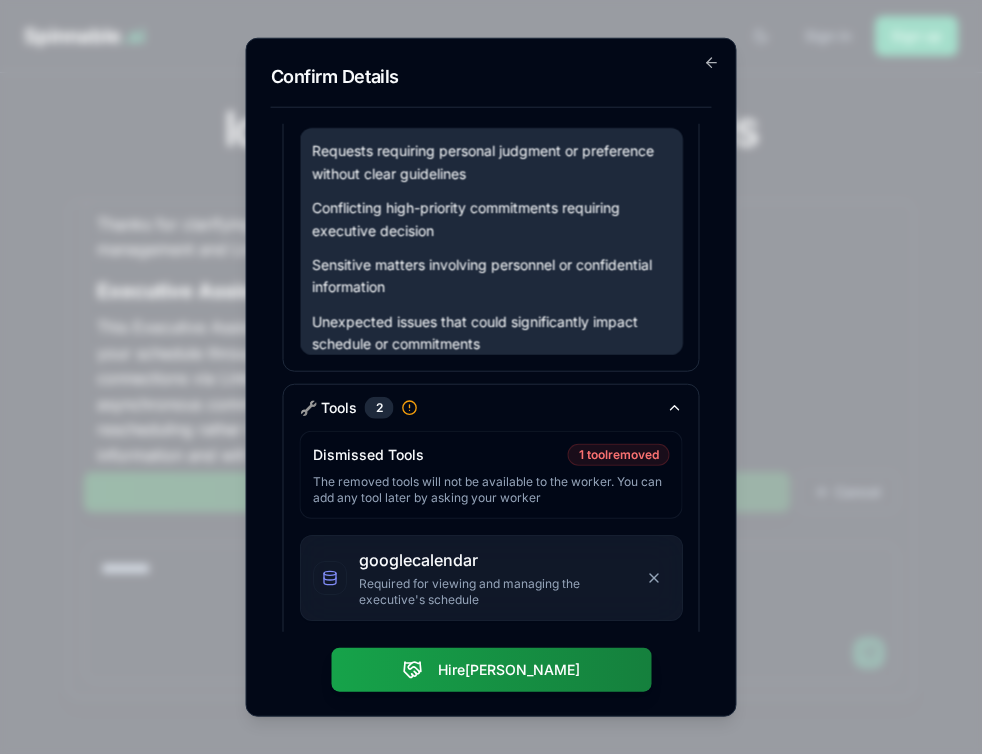 scroll, scrollTop: 605, scrollLeft: 0, axis: vertical 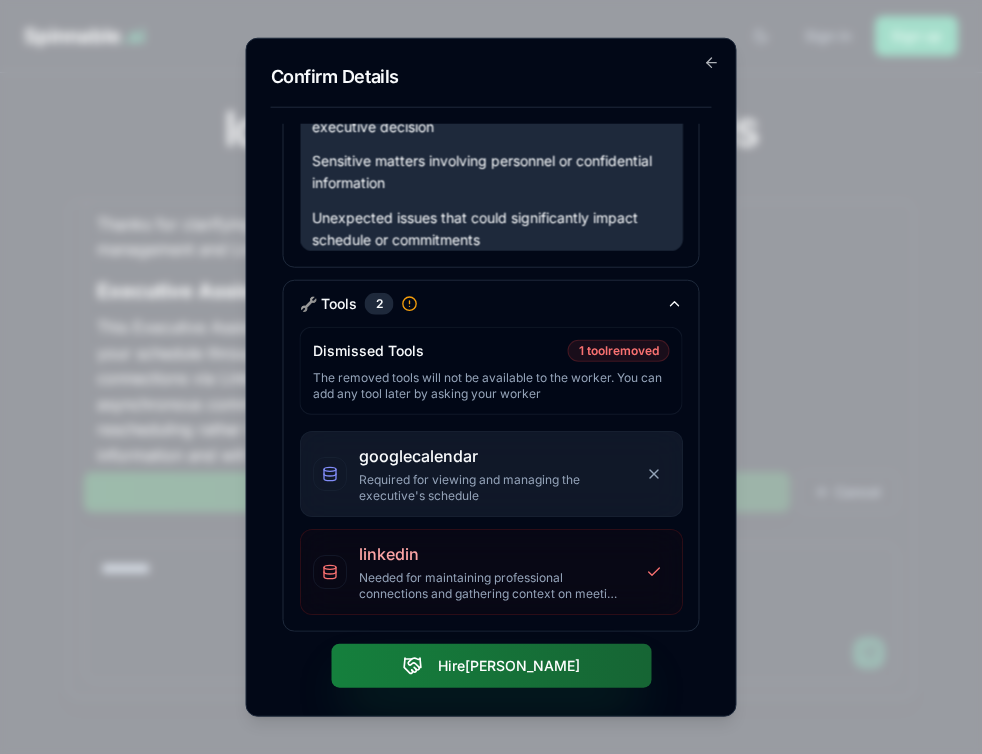 click on "Hire  Bastien" at bounding box center (491, 665) 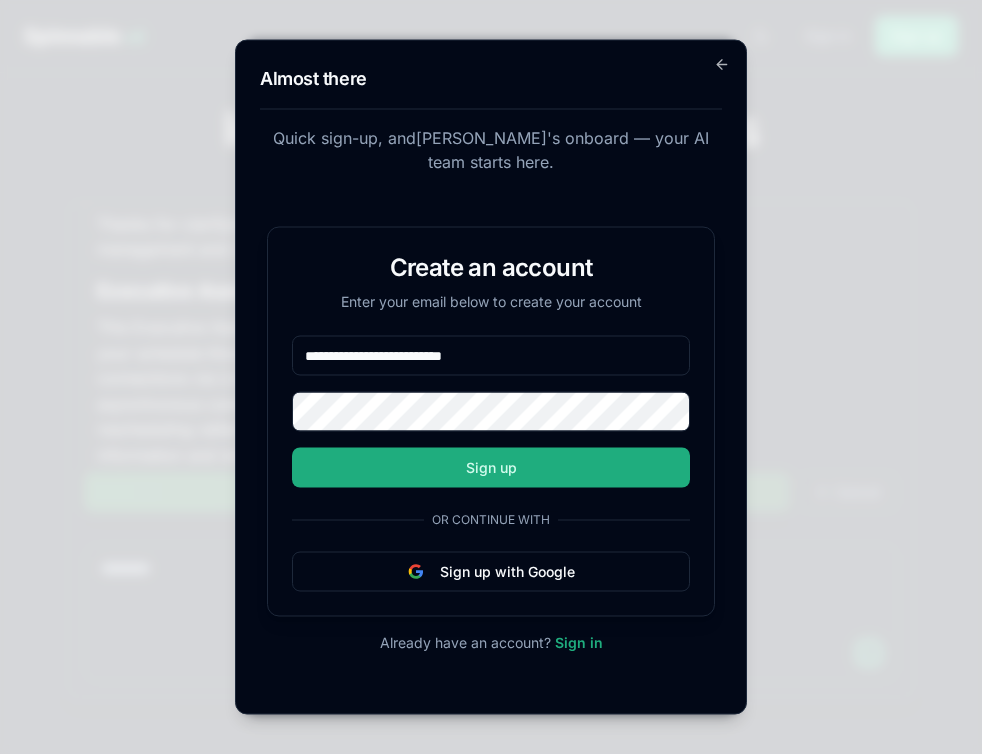 type on "**********" 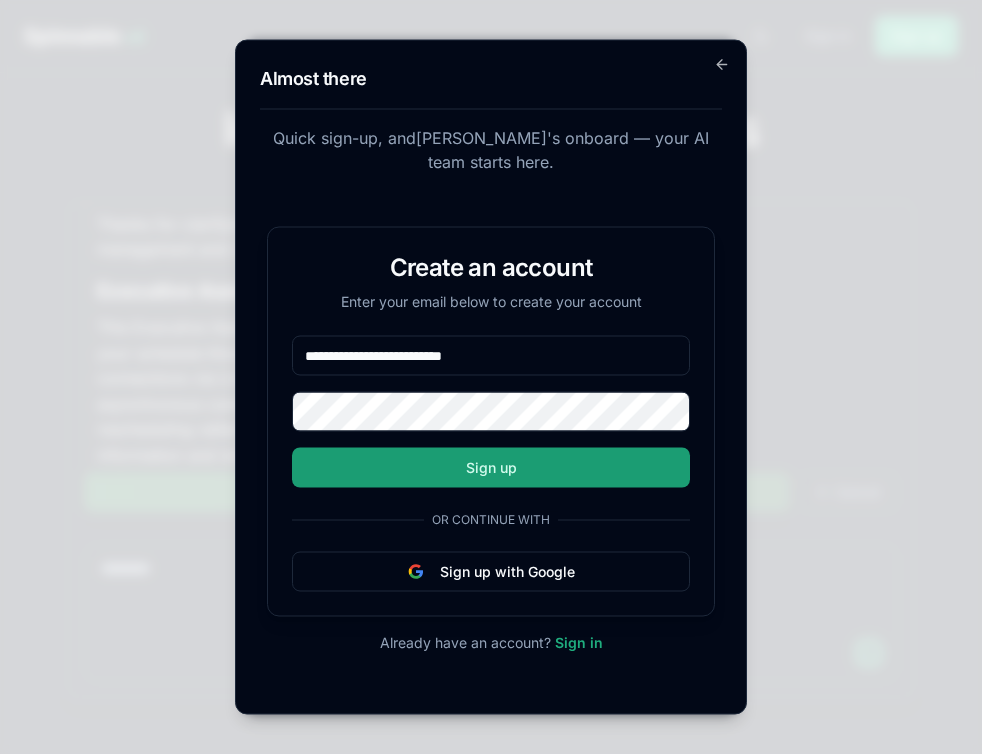 click on "Sign up" at bounding box center (491, 468) 